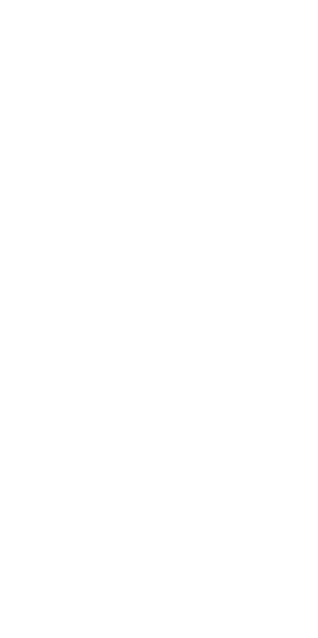 scroll, scrollTop: 0, scrollLeft: 0, axis: both 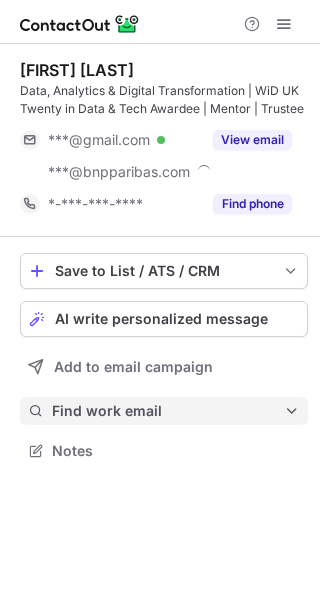 click on "Find work email" at bounding box center [168, 411] 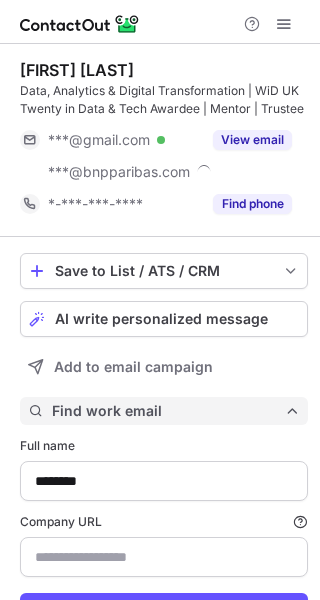scroll, scrollTop: 10, scrollLeft: 10, axis: both 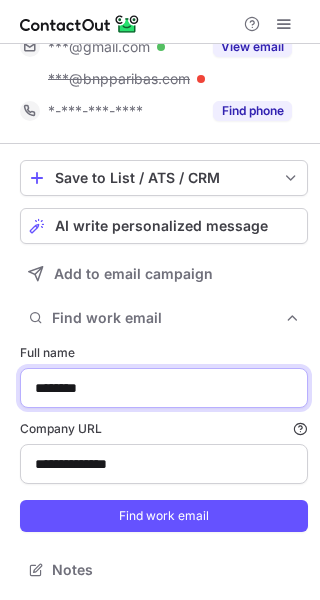 click on "********" at bounding box center [164, 388] 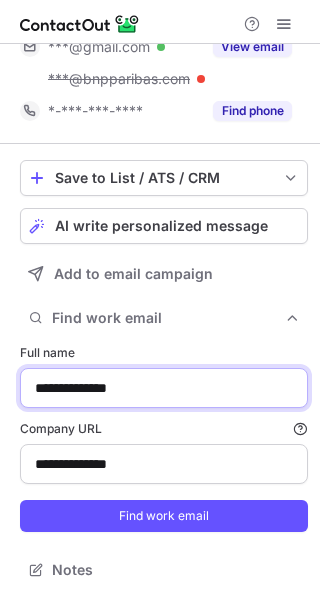 click on "**********" at bounding box center (164, 388) 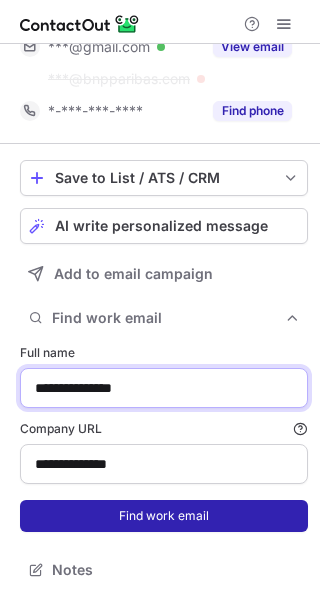 type on "**********" 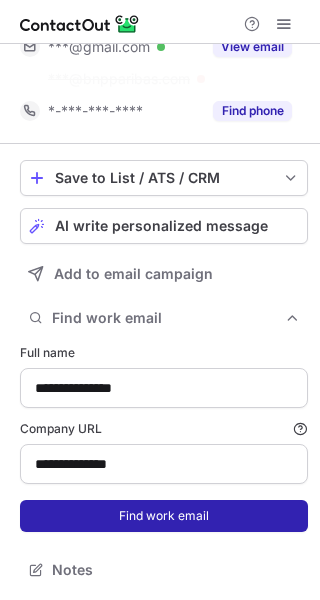 click on "Find work email" at bounding box center [164, 516] 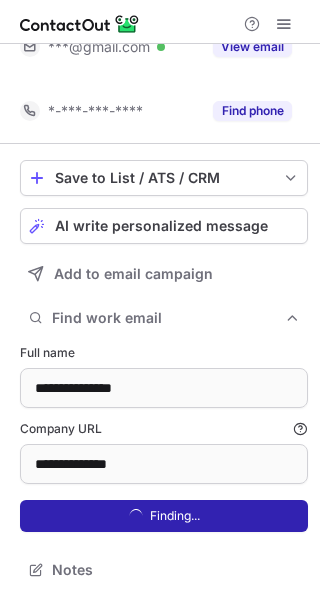scroll, scrollTop: 617, scrollLeft: 306, axis: both 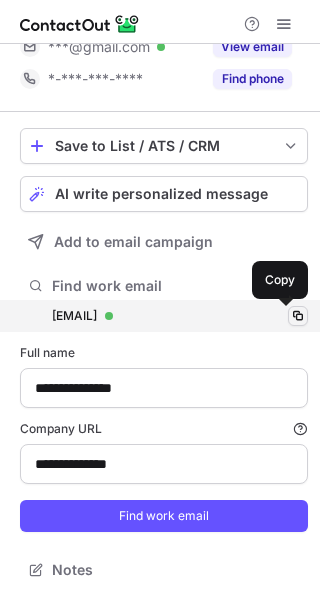 click at bounding box center [298, 316] 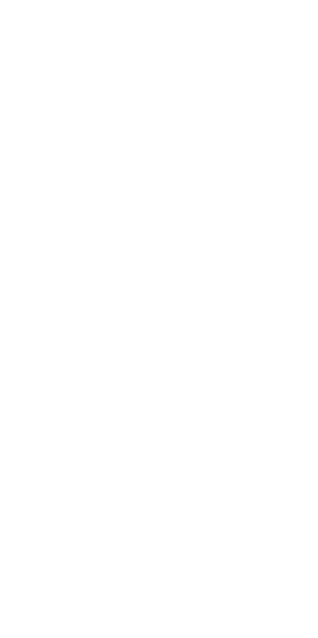 scroll, scrollTop: 0, scrollLeft: 0, axis: both 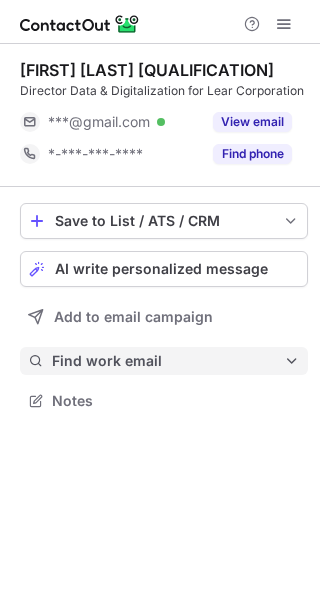 drag, startPoint x: 0, startPoint y: 0, endPoint x: 131, endPoint y: 372, distance: 394.39194 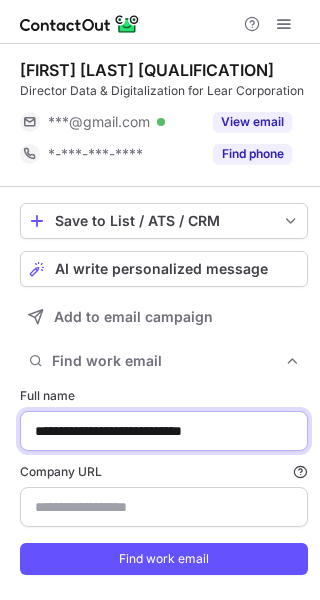 click on "**********" at bounding box center [164, 431] 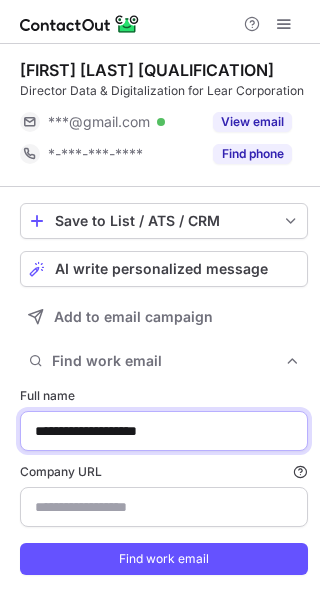 type on "**********" 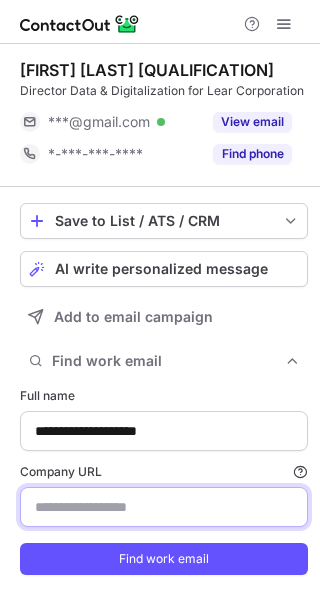 click on "Company URL Finding work email will consume 1 credit if a match is found." at bounding box center (164, 507) 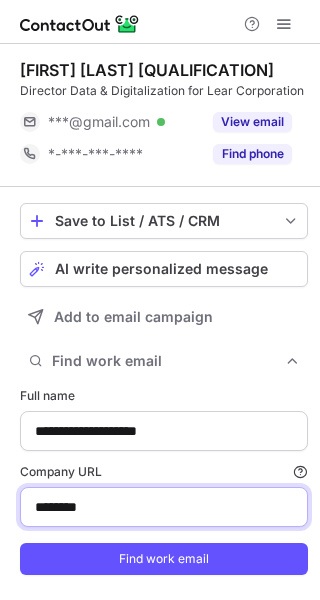 type on "********" 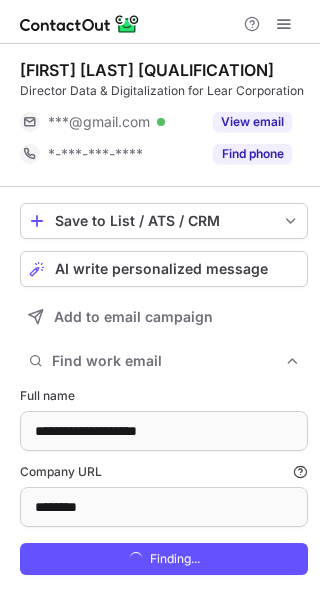 scroll, scrollTop: 10, scrollLeft: 10, axis: both 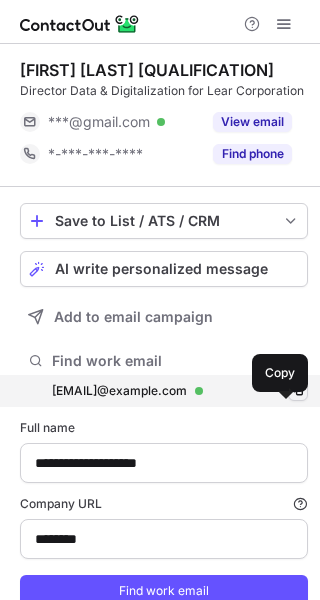 click at bounding box center [298, 391] 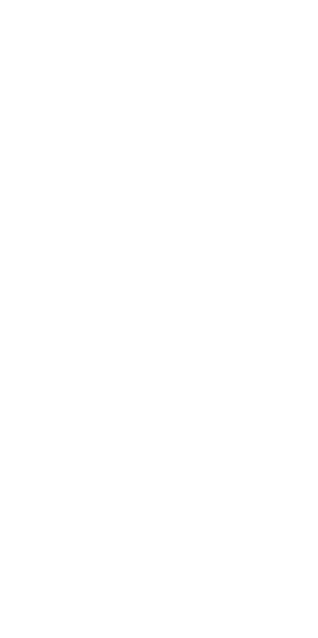 scroll, scrollTop: 0, scrollLeft: 0, axis: both 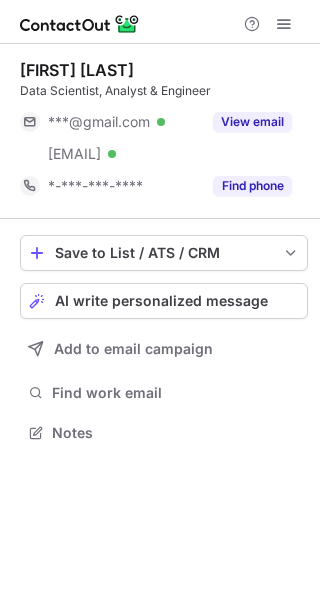 click on "Find work email" at bounding box center (176, 393) 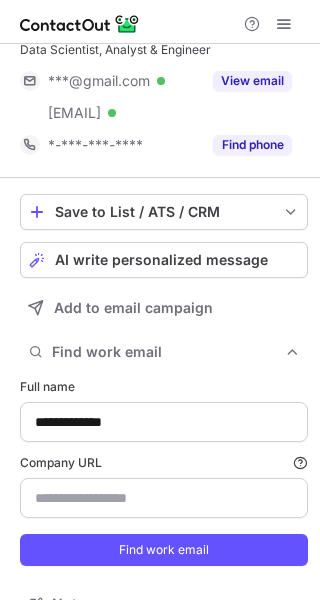 scroll, scrollTop: 75, scrollLeft: 0, axis: vertical 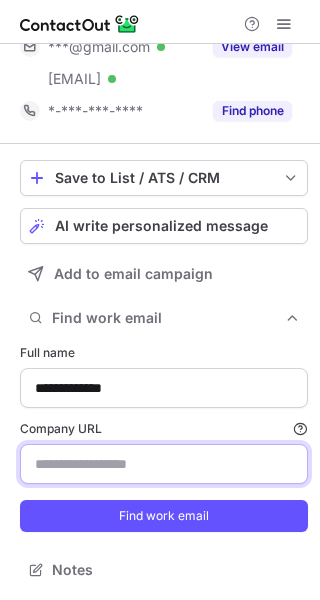 click on "Company URL Finding work email will consume 1 credit if a match is found." at bounding box center (164, 464) 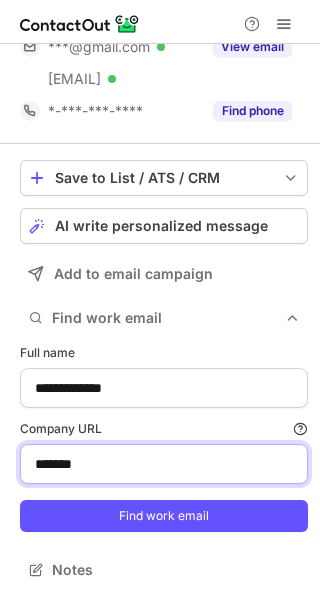 type on "*******" 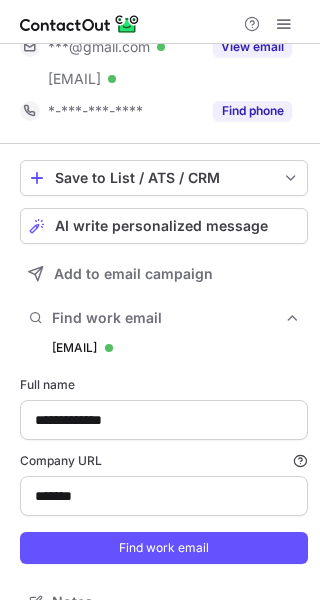 scroll, scrollTop: 10, scrollLeft: 10, axis: both 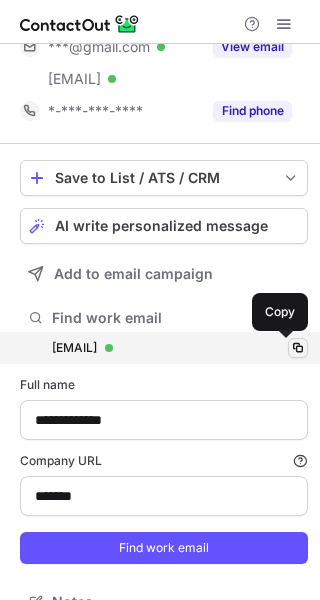 click at bounding box center (298, 348) 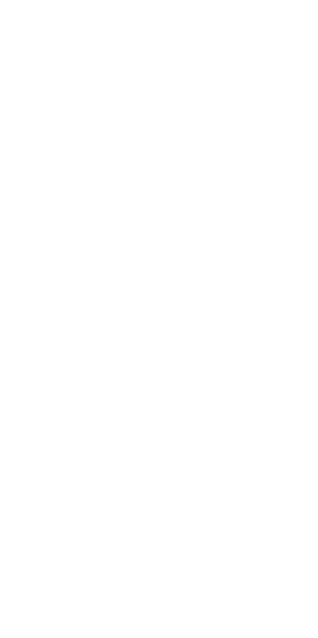 scroll, scrollTop: 0, scrollLeft: 0, axis: both 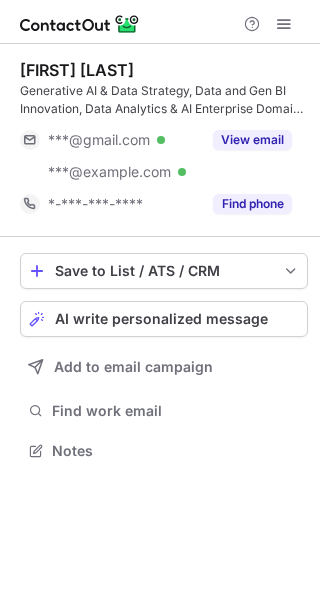 click on "Add to email campaign" at bounding box center (164, 367) 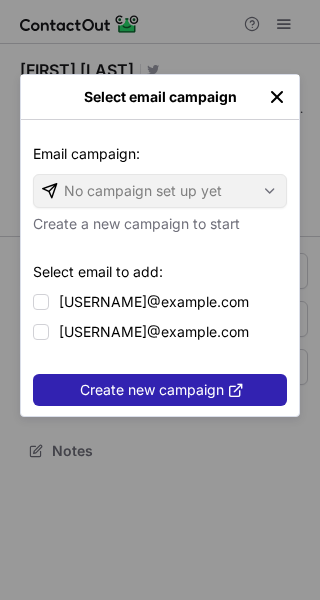 click at bounding box center [277, 97] 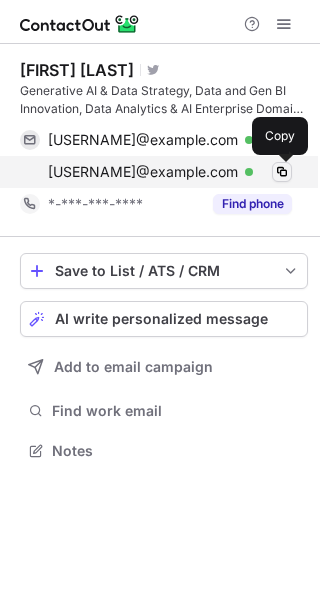 click at bounding box center (282, 172) 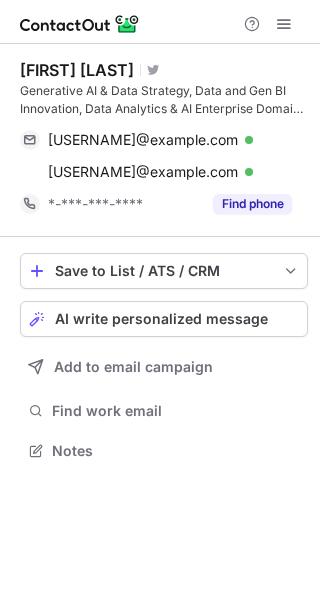 type 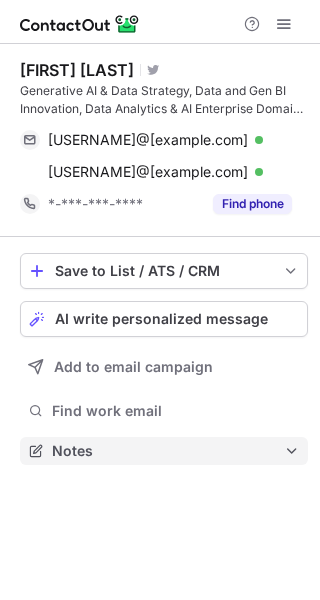 scroll, scrollTop: 0, scrollLeft: 0, axis: both 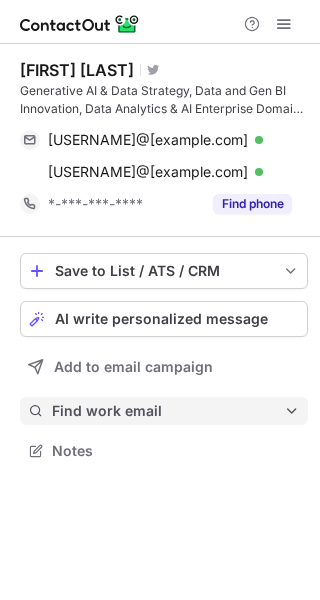 click on "Find work email" at bounding box center (164, 411) 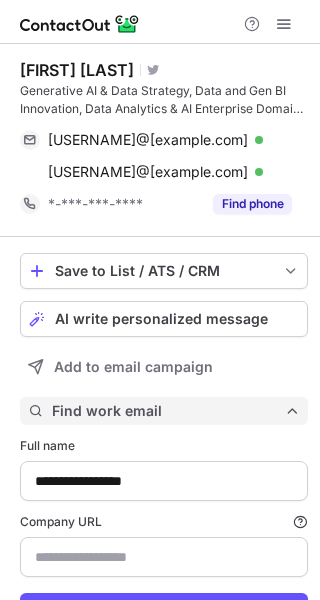 type on "**********" 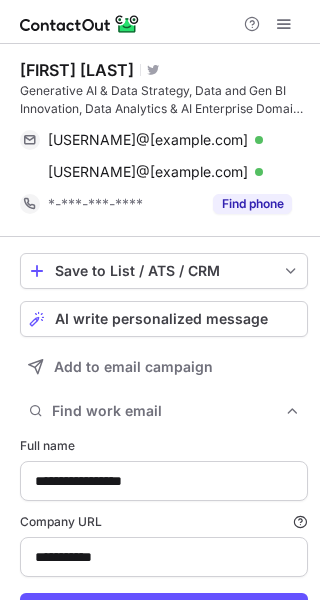 scroll, scrollTop: 93, scrollLeft: 0, axis: vertical 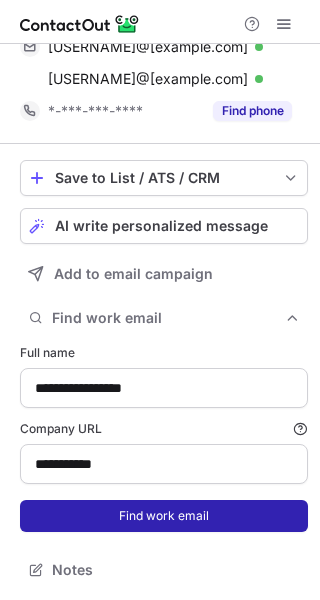 click on "Find work email" at bounding box center [164, 516] 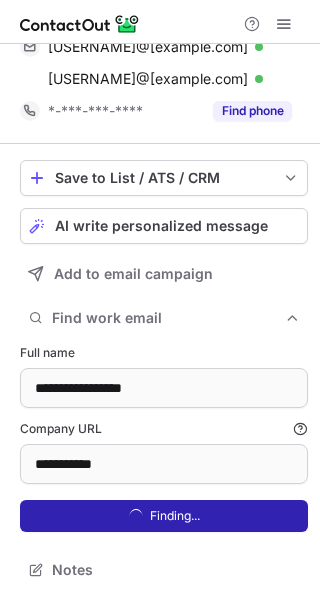 scroll, scrollTop: 10, scrollLeft: 10, axis: both 